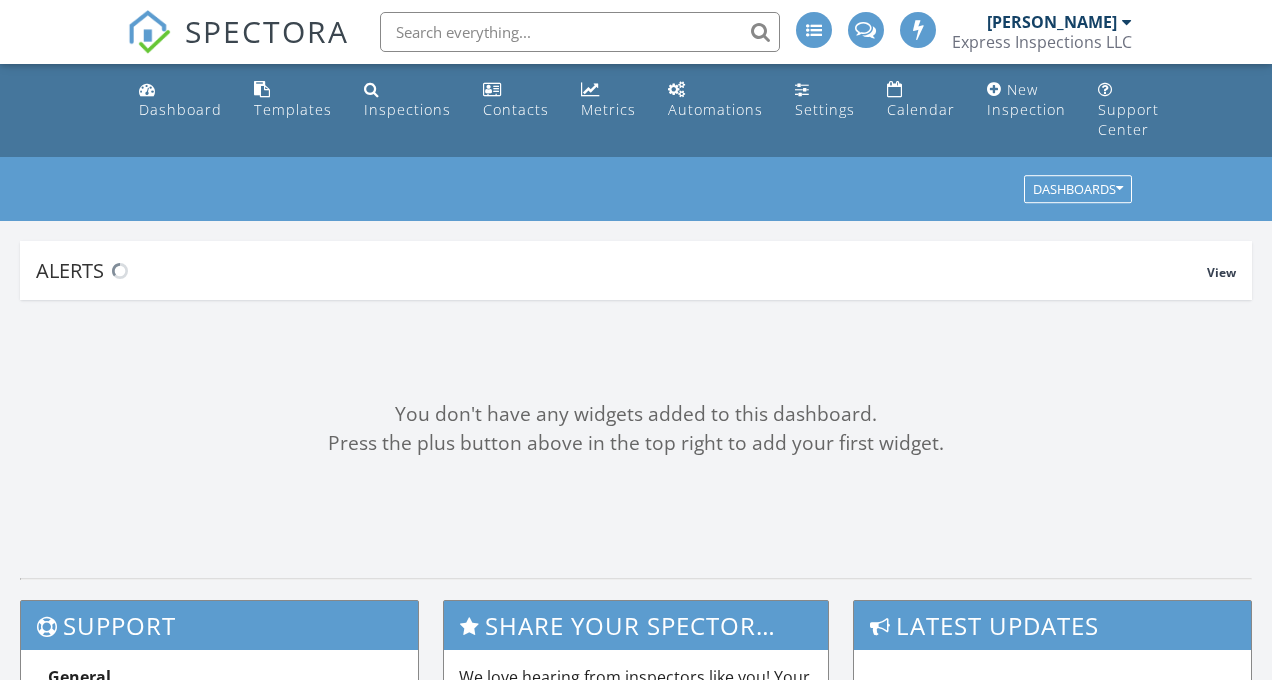 scroll, scrollTop: 0, scrollLeft: 0, axis: both 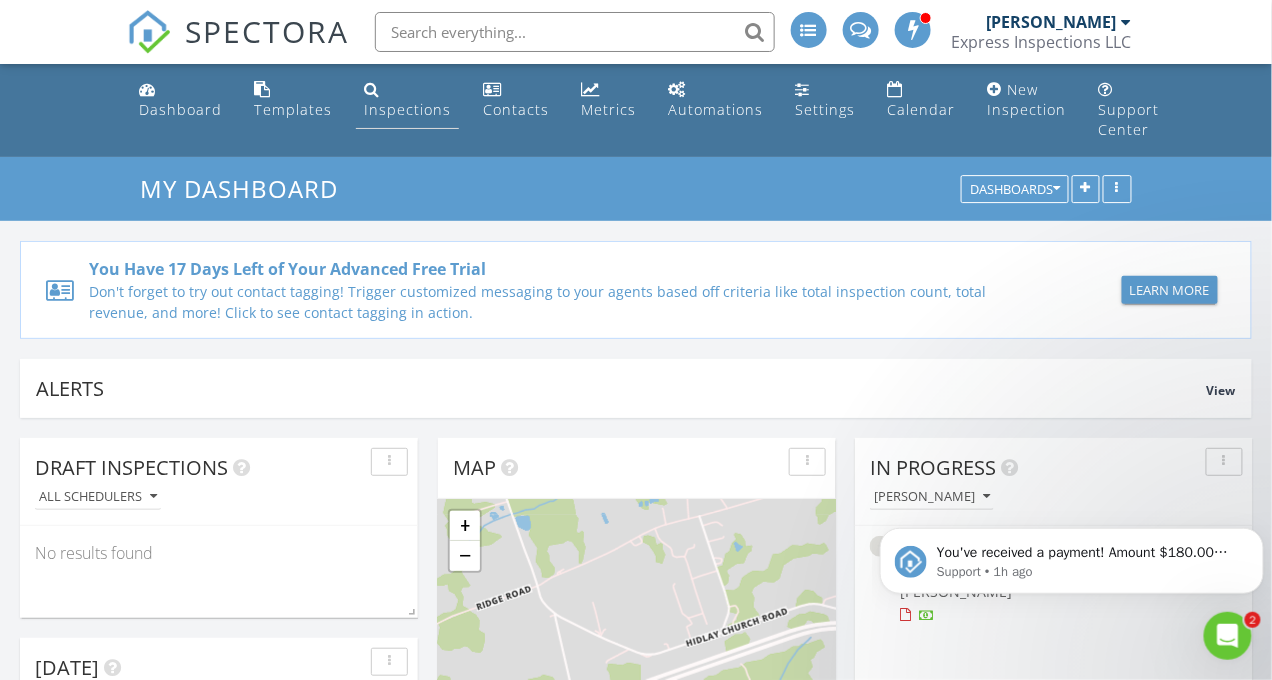click on "Inspections" at bounding box center (407, 109) 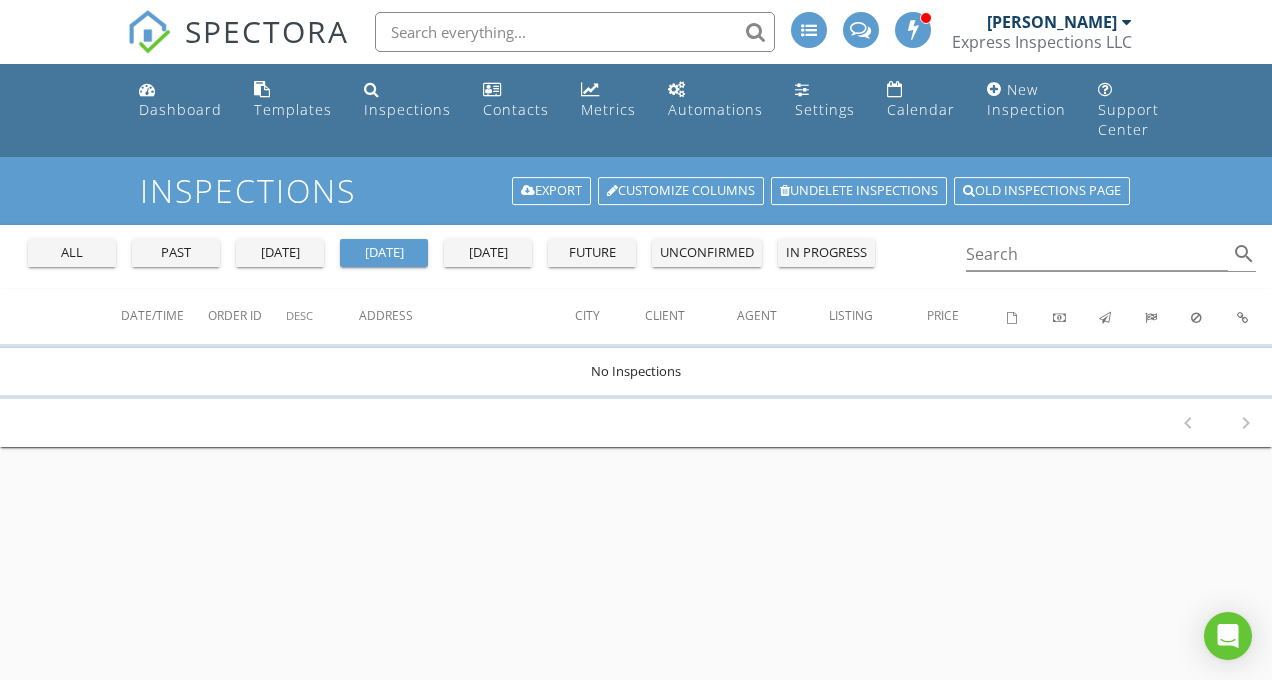 scroll, scrollTop: 0, scrollLeft: 0, axis: both 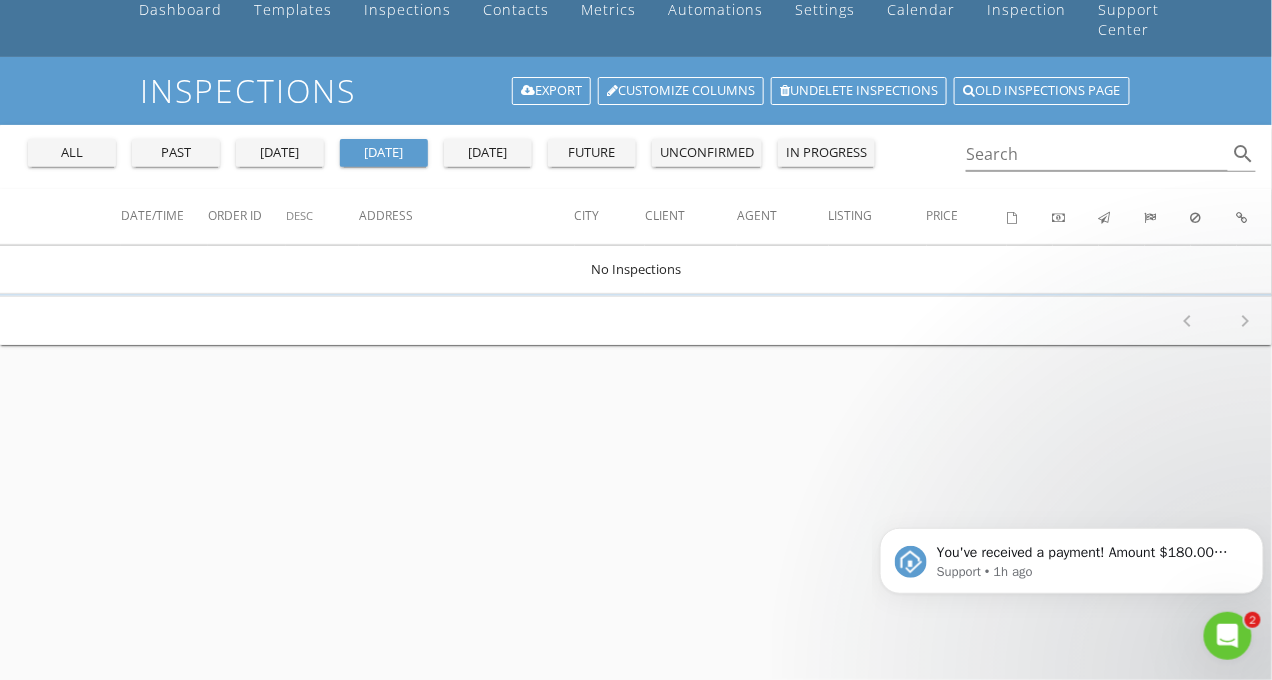 click on "all" at bounding box center [72, 153] 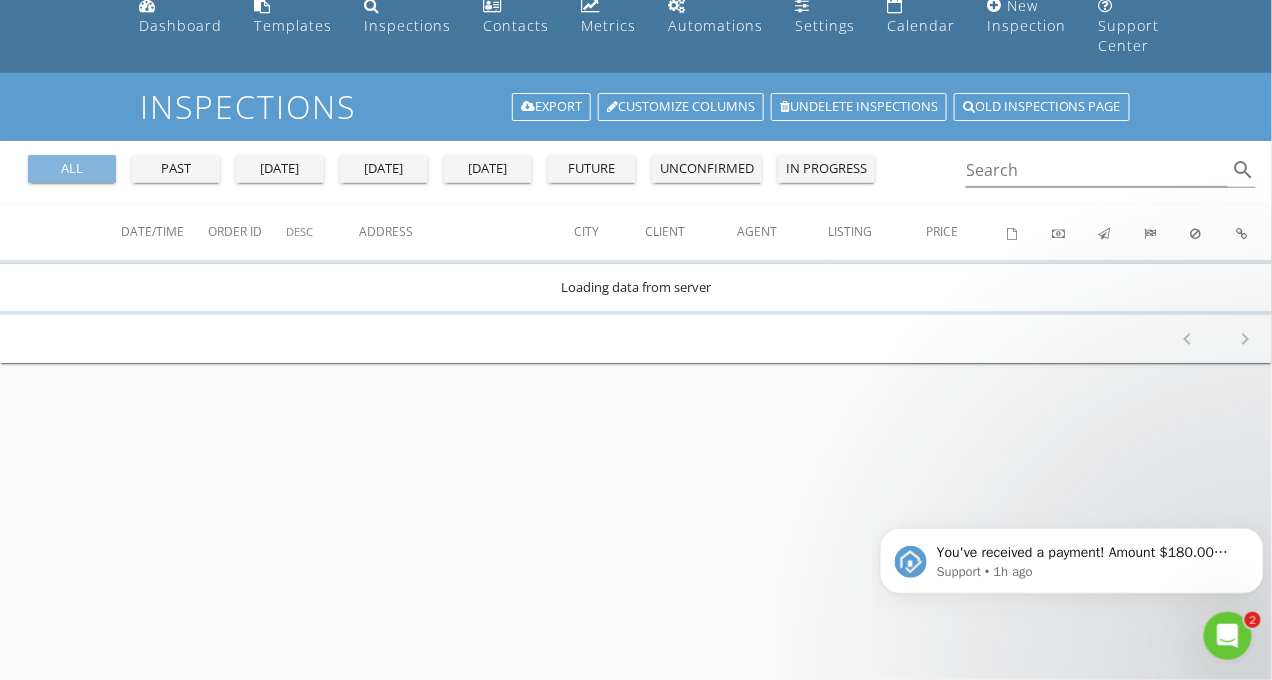scroll, scrollTop: 0, scrollLeft: 0, axis: both 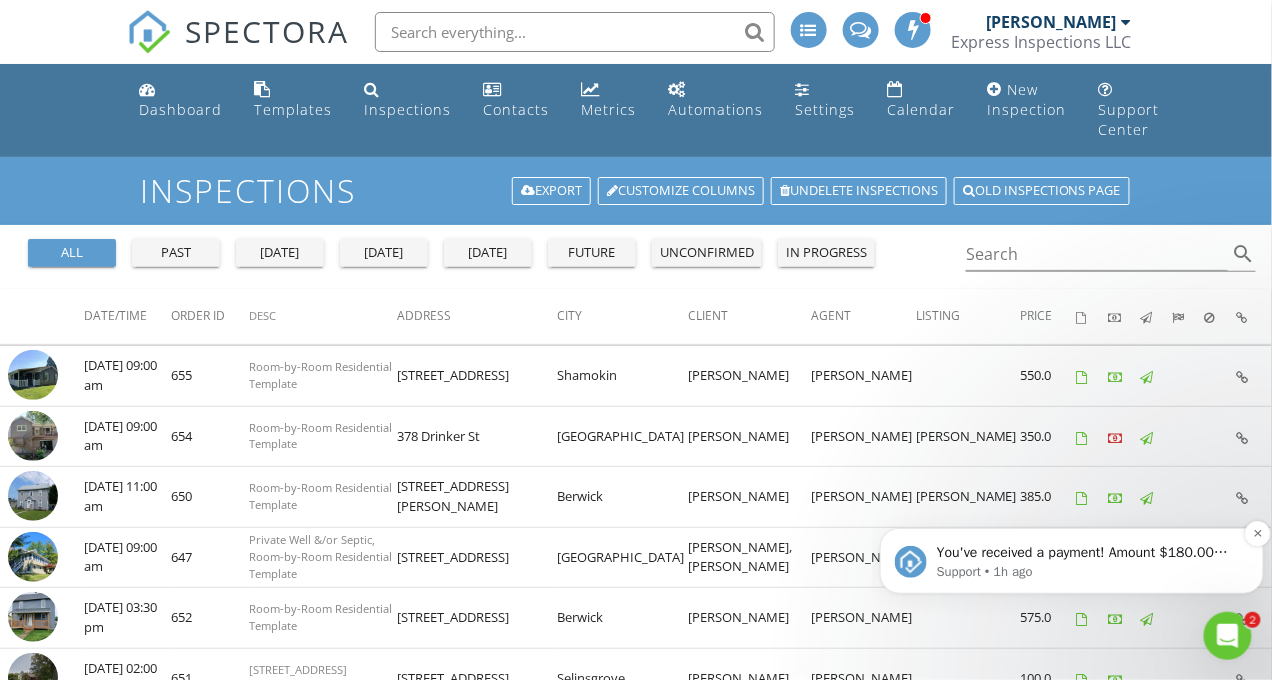 click on "You've received a payment!  Amount  $180.00  Fee  $0.00  Net  $180.00  Transaction #  pi_3Rjfi4K7snlDGpRF0301JRrw  Inspection  [STREET_ADDRESS] Payouts to your bank or debit card occur on a daily basis. Each payment usually takes two business days to process. You can view your pending payout amount here. If you have any questions reach out on our chat bubble at [DOMAIN_NAME]." at bounding box center (1087, 552) 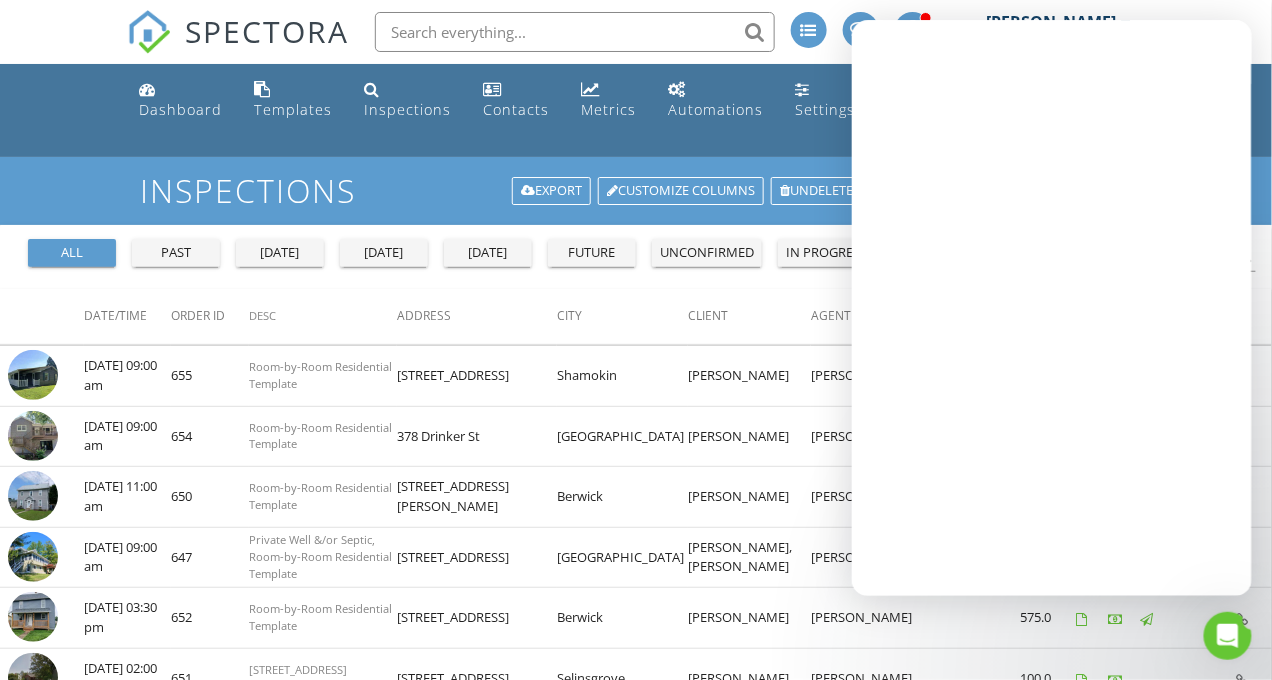 scroll, scrollTop: 0, scrollLeft: 0, axis: both 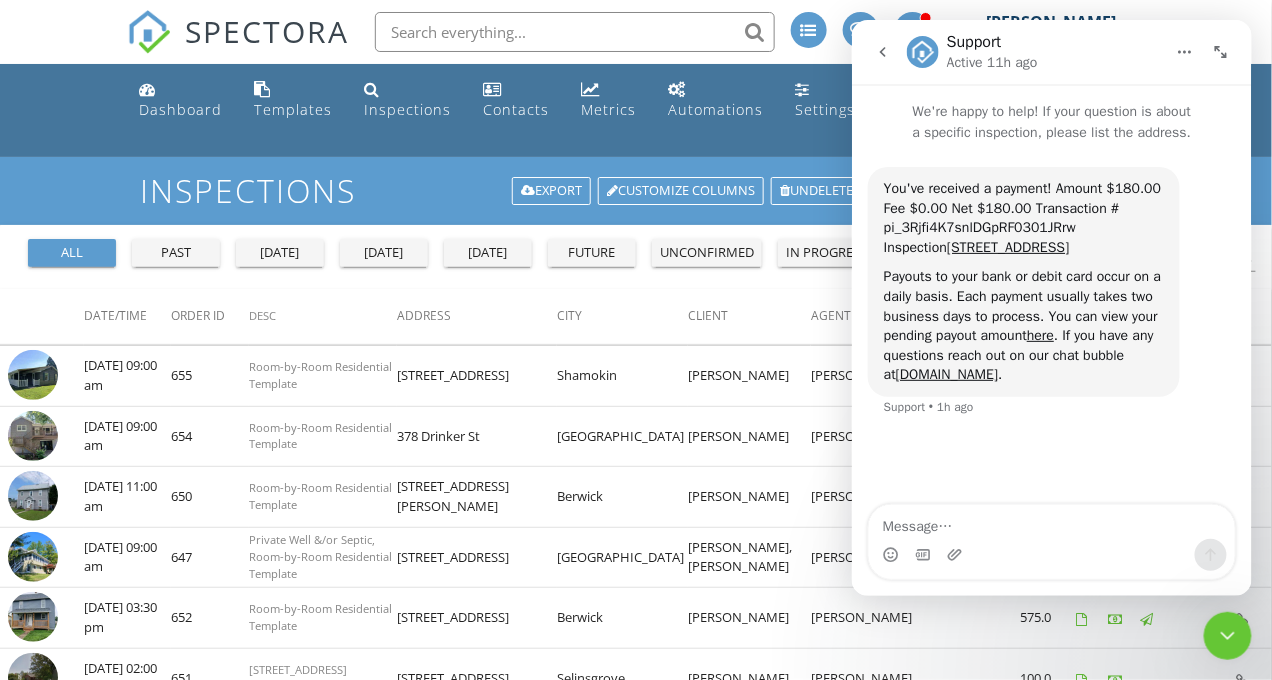 click 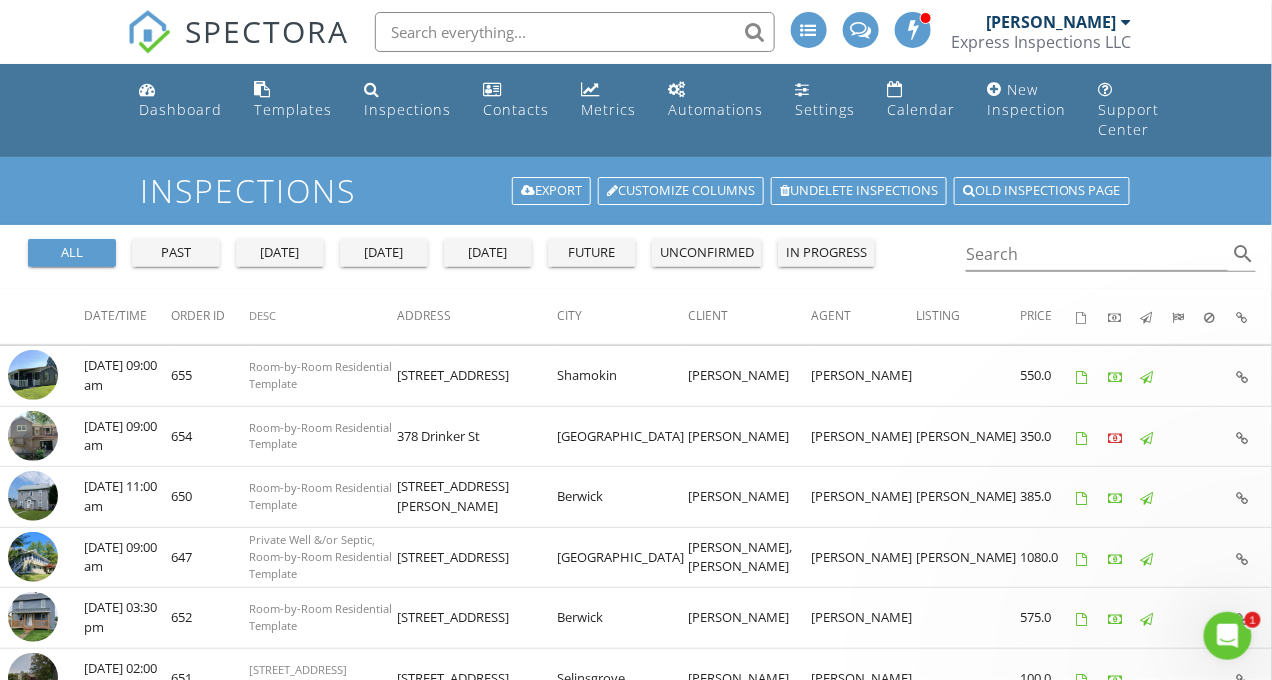 scroll, scrollTop: 0, scrollLeft: 0, axis: both 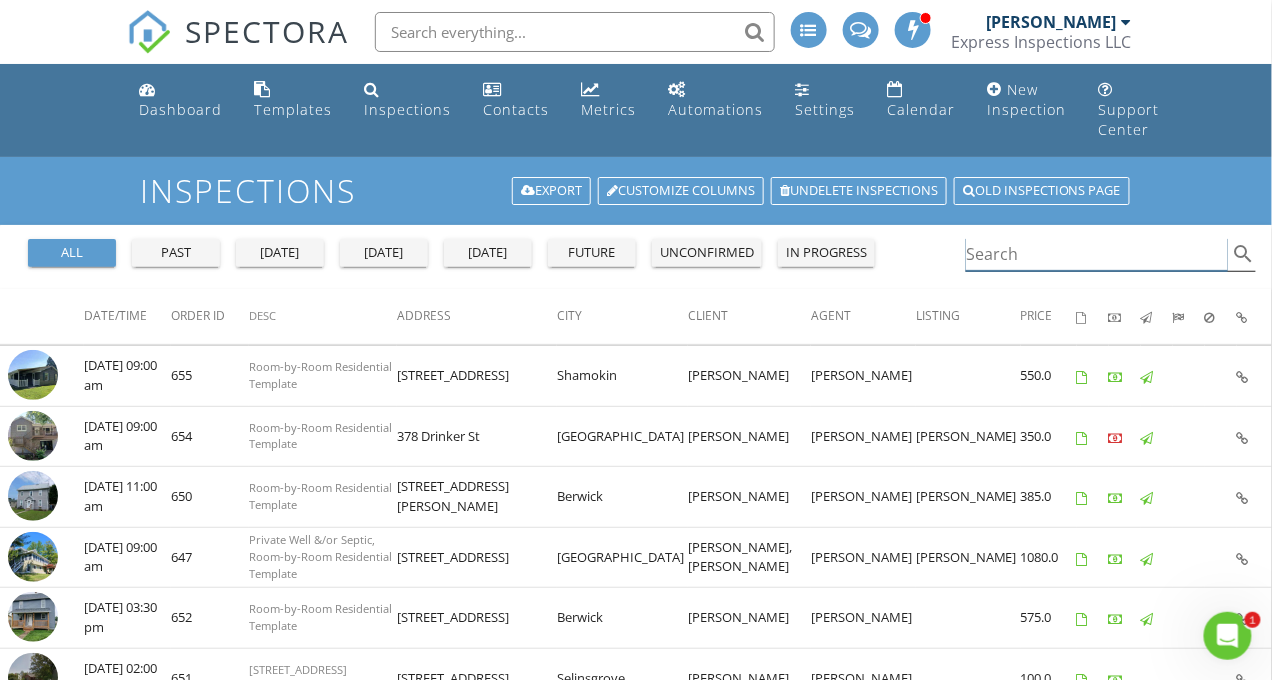 click at bounding box center (1097, 254) 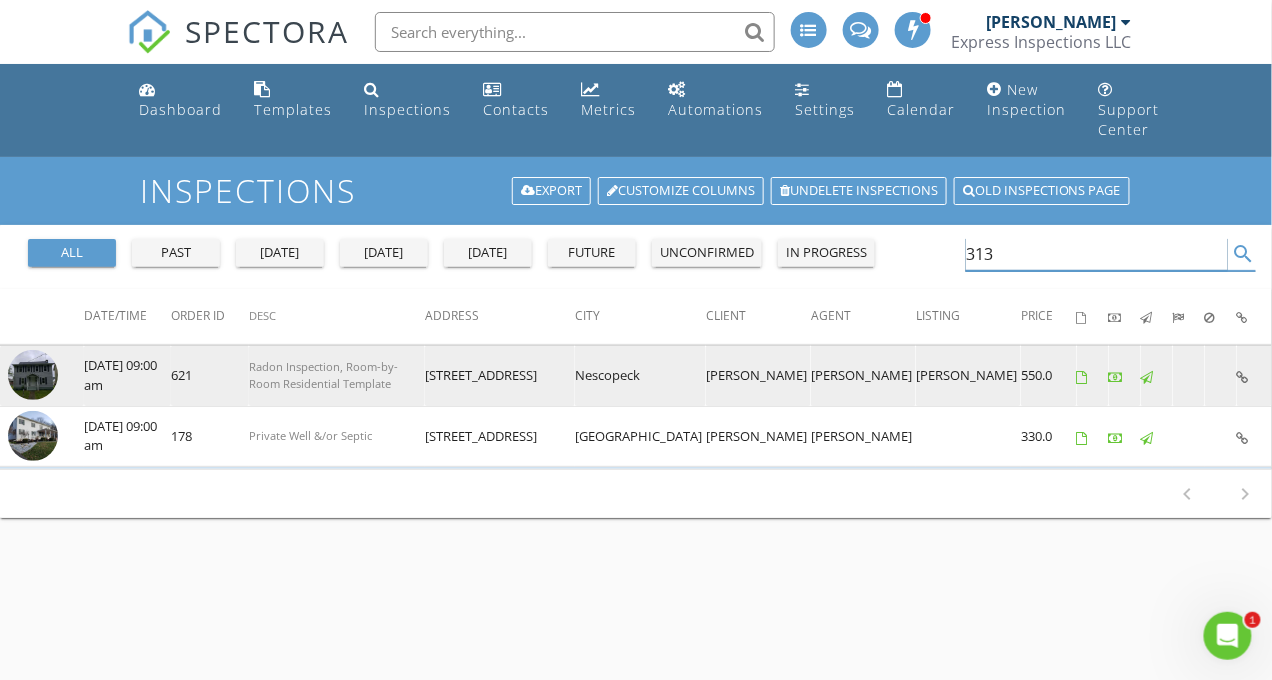 type on "313" 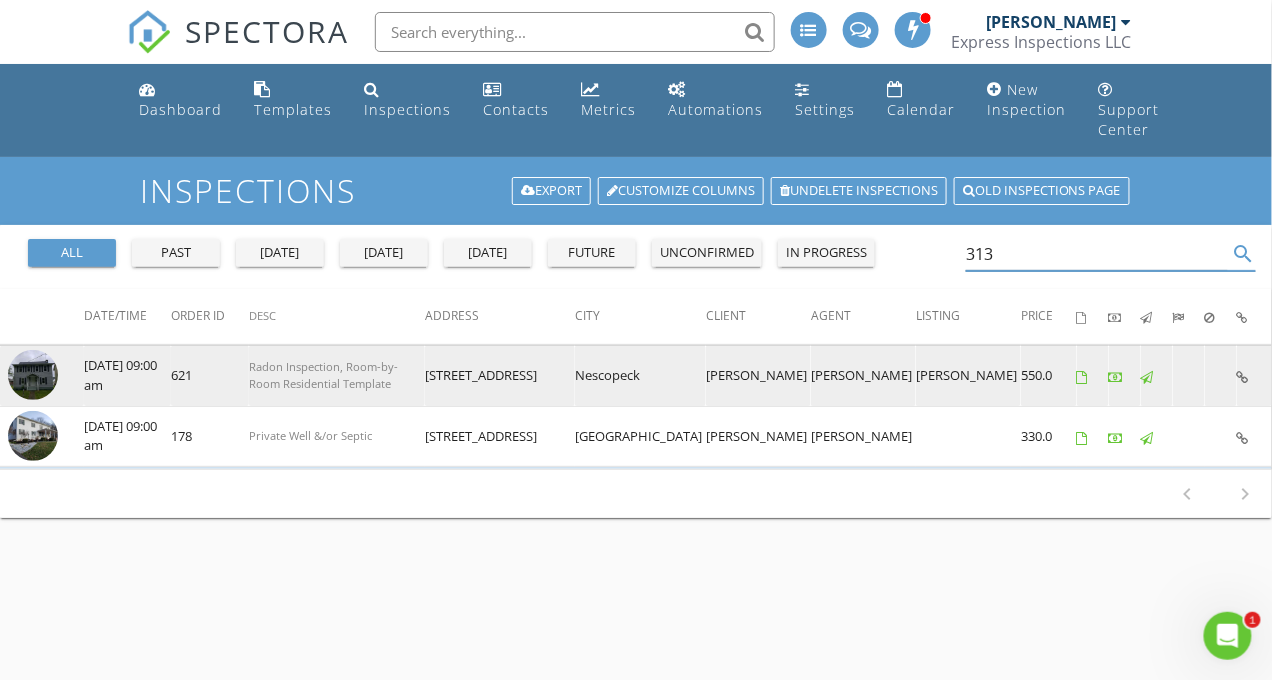 click on "Radon Inspection, Room-by-Room Residential Template" at bounding box center [337, 376] 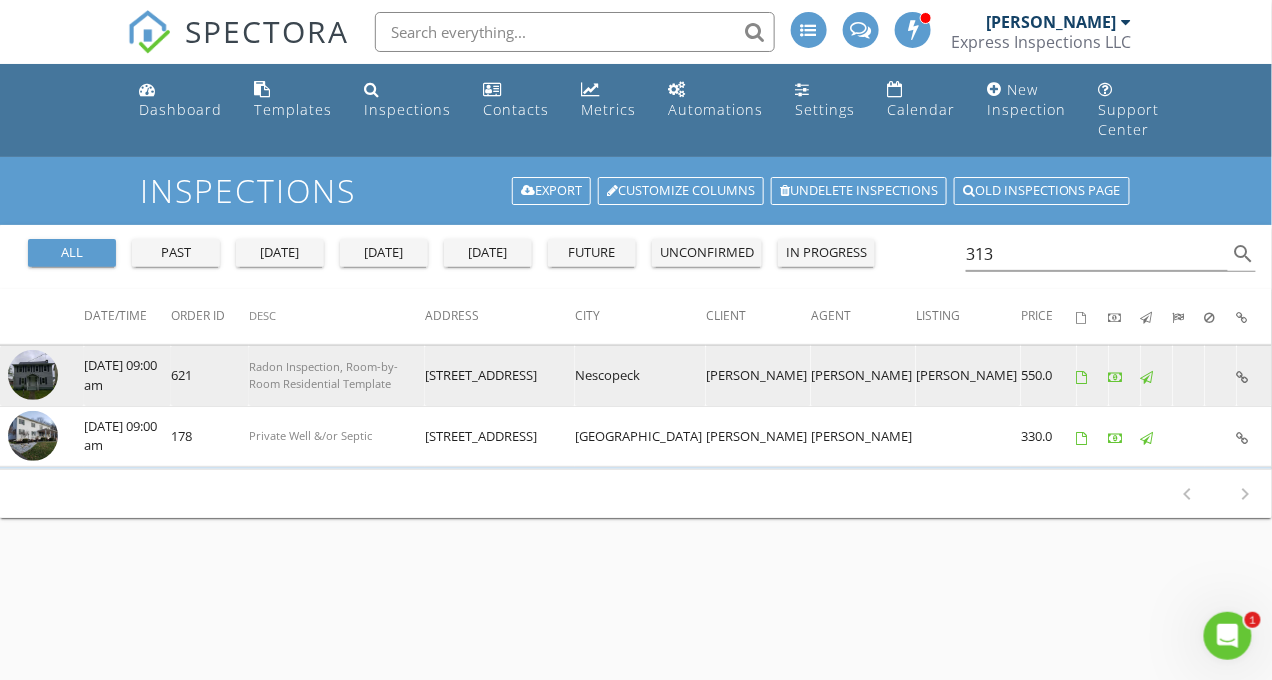 click at bounding box center [33, 375] 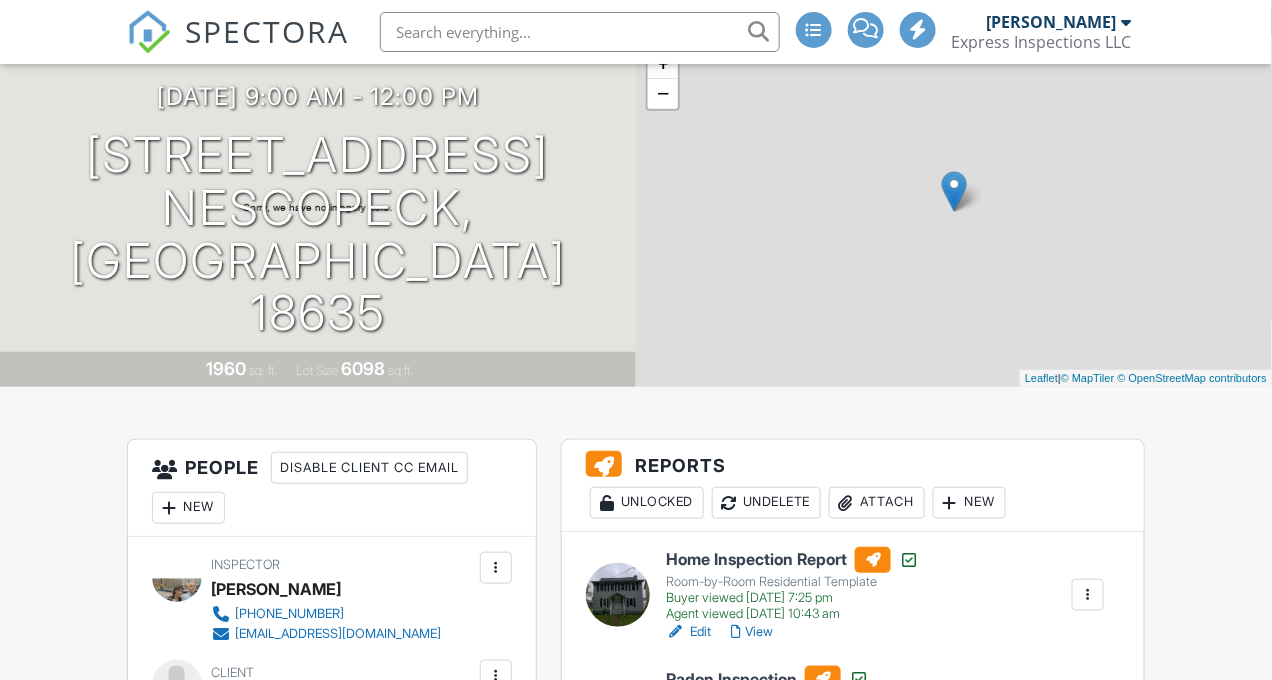 scroll, scrollTop: 745, scrollLeft: 0, axis: vertical 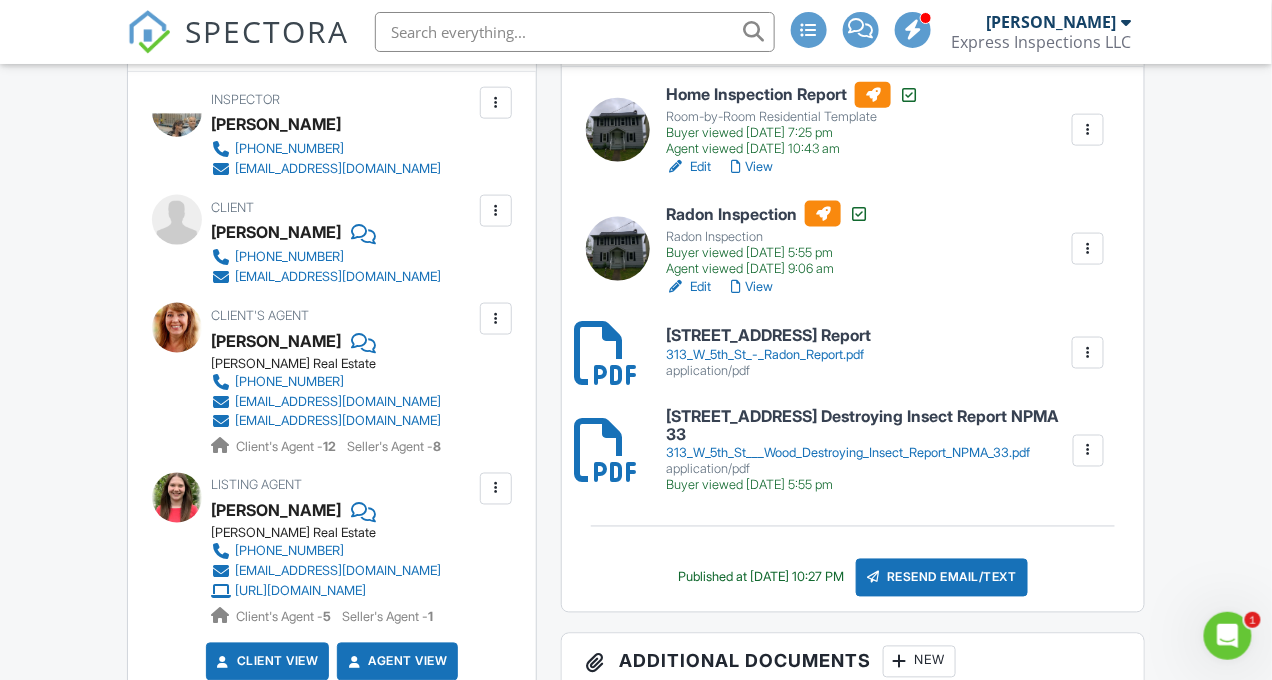 click at bounding box center (1088, 451) 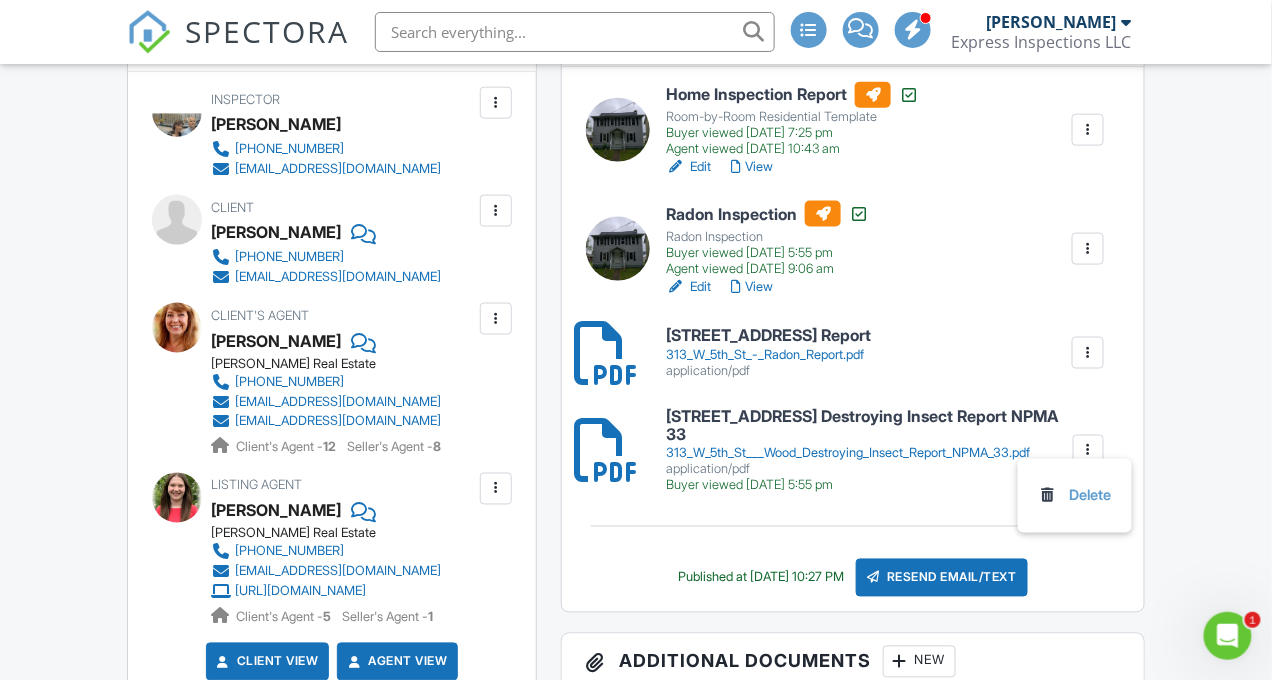 click on "Dashboard
Templates
Inspections
Contacts
Metrics
Automations
Settings
Calendar
New Inspection
Support Center
Inspection Details
Client View
More
Property Details
Reschedule
Reorder / Copy
Share
Cancel
Delete
Print Order
Convert to V9
View Change Log
05/22/2025  9:00 am
- 12:00 pm
313 W 5th St
Nescopeck, PA 18635
1960
sq. ft.
Lot Size
6098
sq.ft.
+ − Leaflet  |  © MapTiler   © OpenStreetMap contributors
All emails and texts are disabled for this inspection!
Turn on emails and texts
Turn on and Requeue Notifications
Reports
Unlocked
Undelete
Attach
New
Home Inspection Report
Room-by-Room Residential Template" at bounding box center (636, 1502) 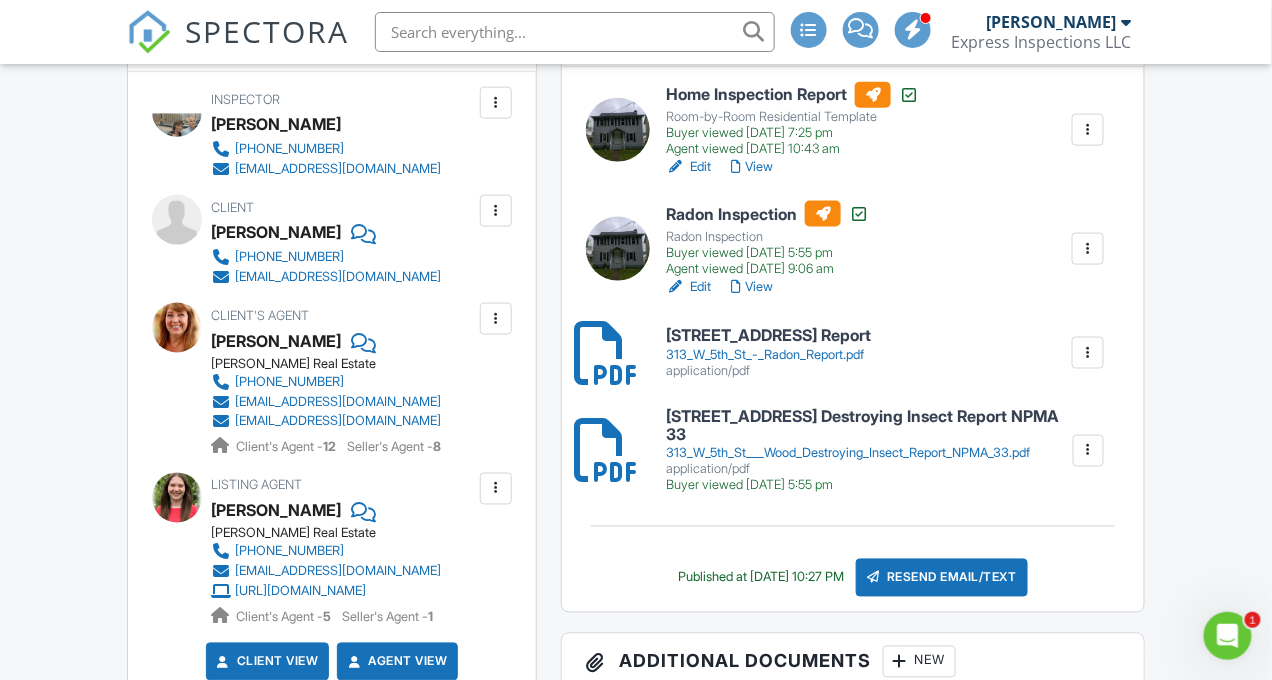 click on "313_W_5th_St___Wood_Destroying_Insect_Report_NPMA_33.pdf" at bounding box center [868, 454] 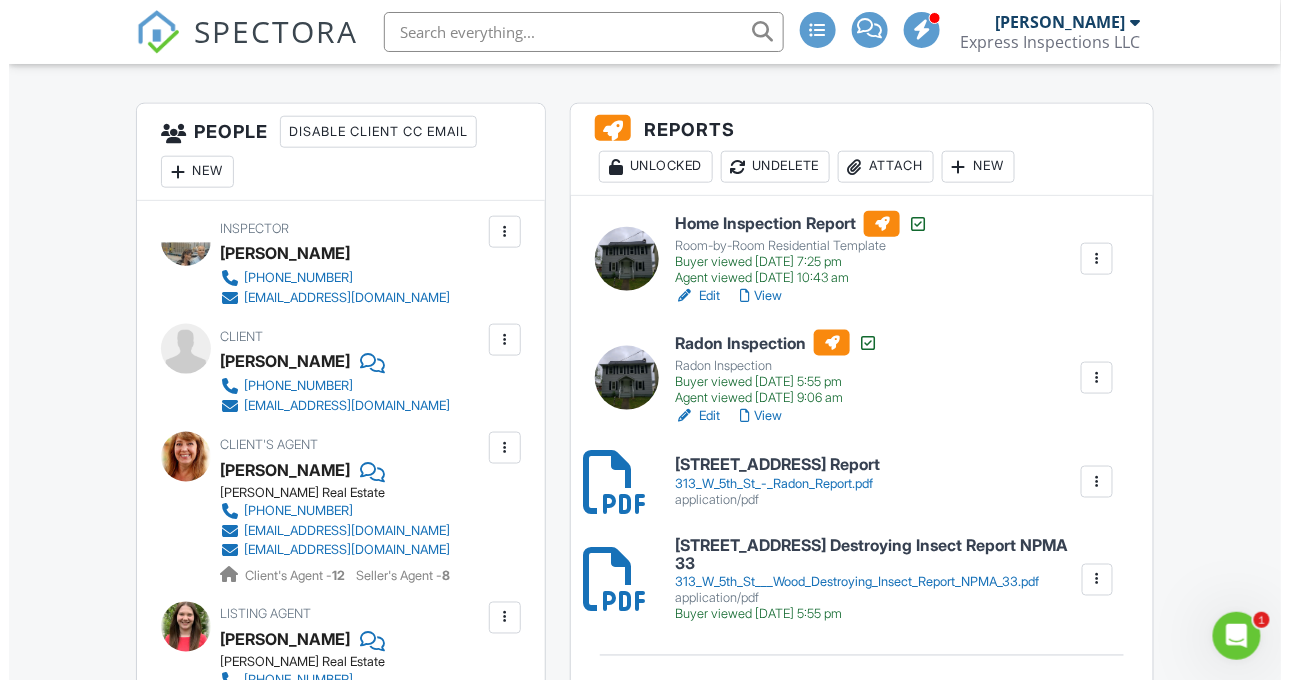 scroll, scrollTop: 520, scrollLeft: 0, axis: vertical 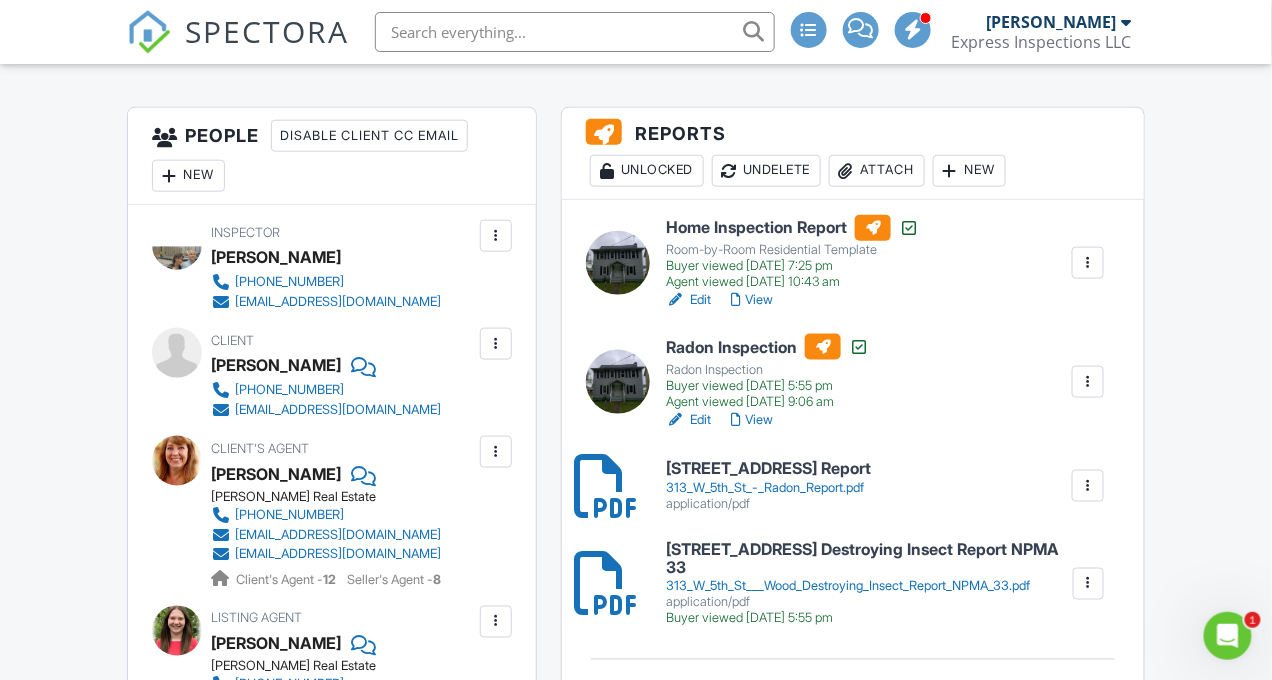 click on "New" at bounding box center (969, 171) 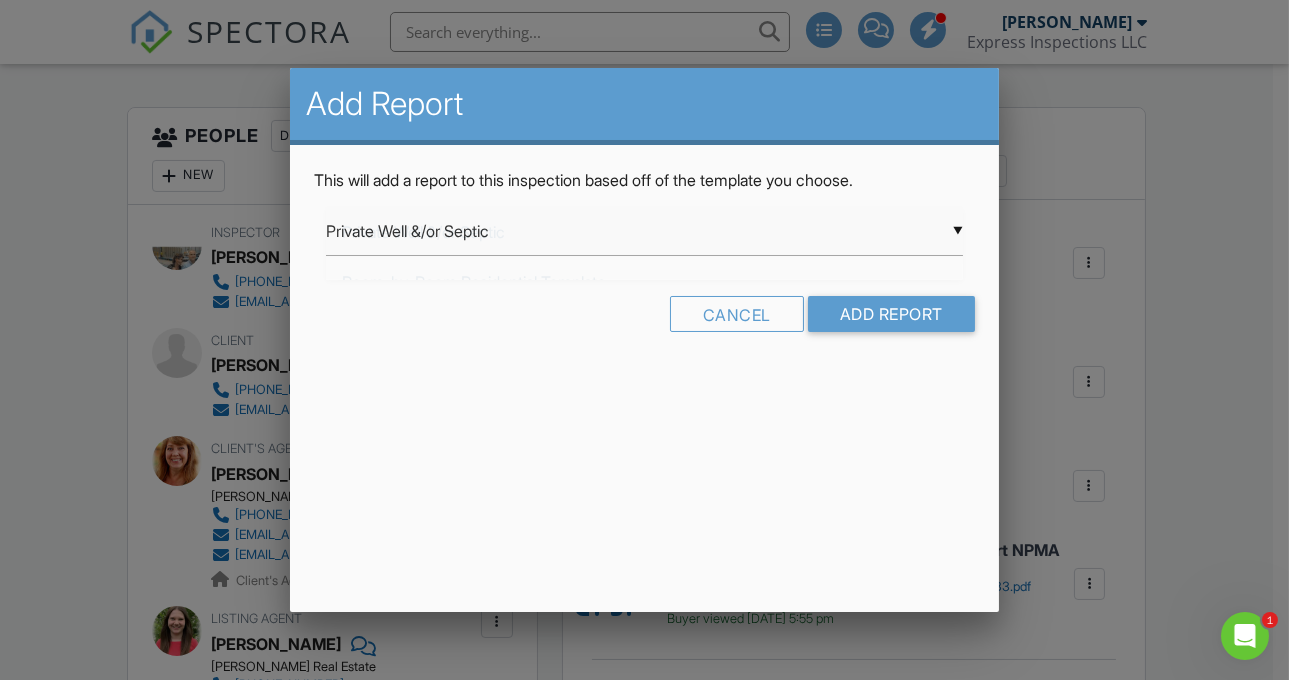 click on "▼ Private Well &/or Septic Private Well &/or Septic Room-by-Room Residential Template Mold Inspection Radon Inspection Building Lot Constructability Opinion NPMA-33 2021 Solar SME Roof Inspection Wood Destroying Insect Report NPMA-33 Wood Destroying Organism Inspection Private Well &/or Septic
Room-by-Room Residential Template
Mold Inspection
Radon Inspection
Building Lot Constructability Opinion
NPMA-33 2021
Solar SME Roof Inspection
Wood Destroying Insect Report NPMA-33
Wood Destroying Organism Inspection" at bounding box center (644, 231) 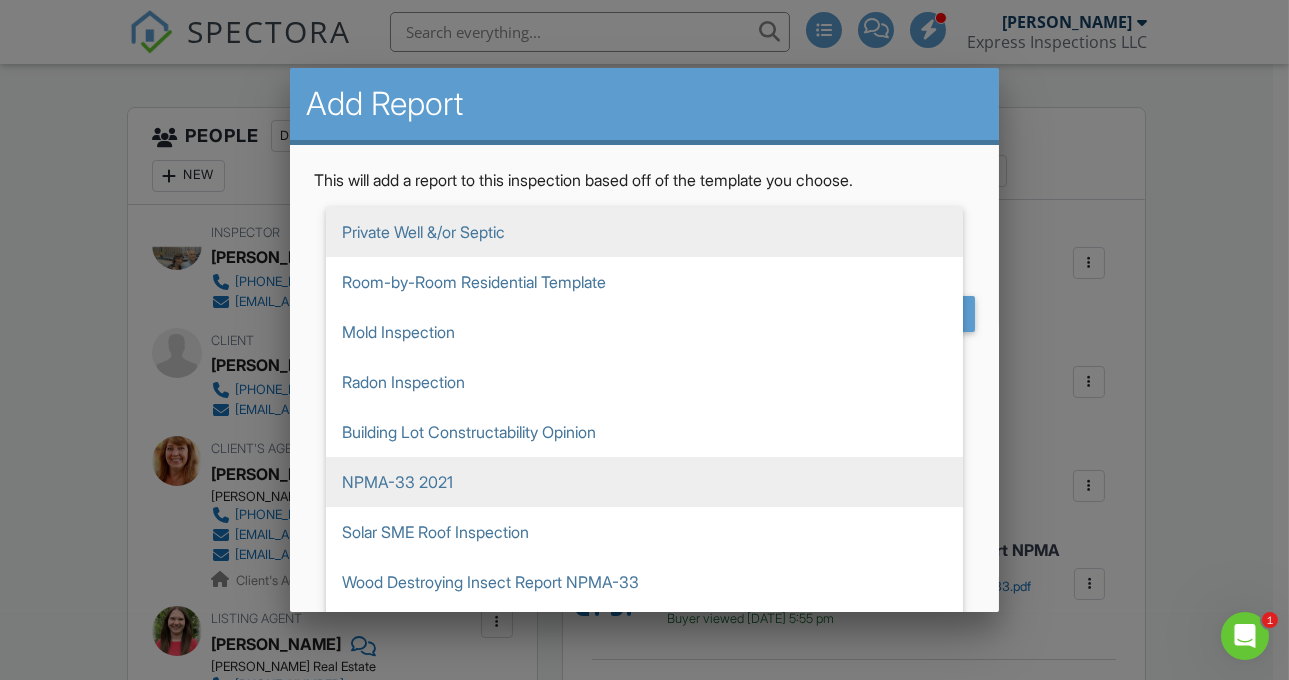 click on "NPMA-33 2021" at bounding box center (644, 482) 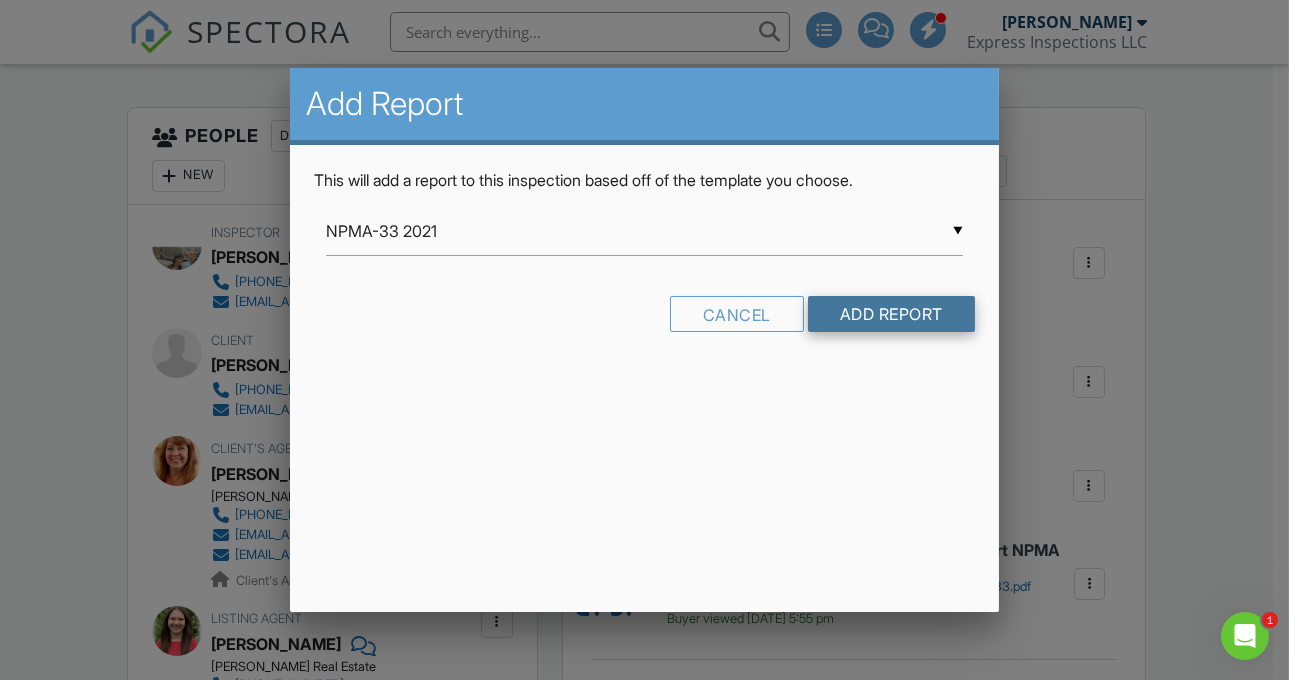click on "Add Report" at bounding box center (891, 314) 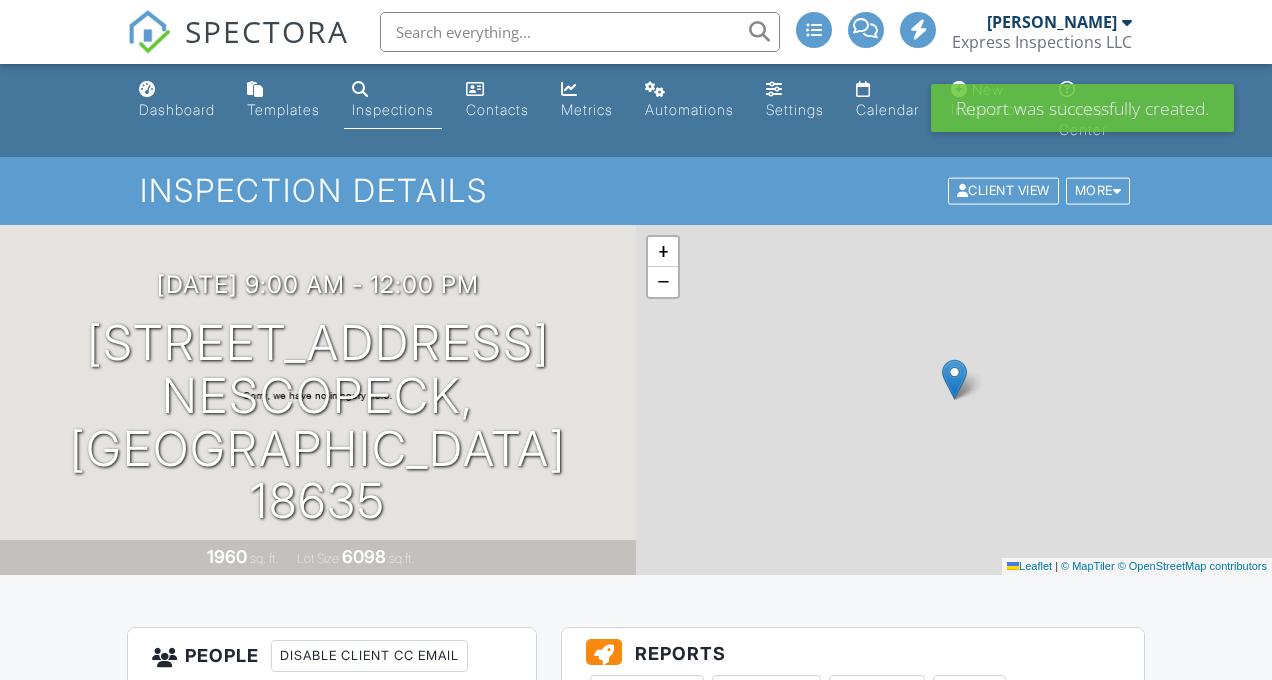 scroll, scrollTop: 0, scrollLeft: 0, axis: both 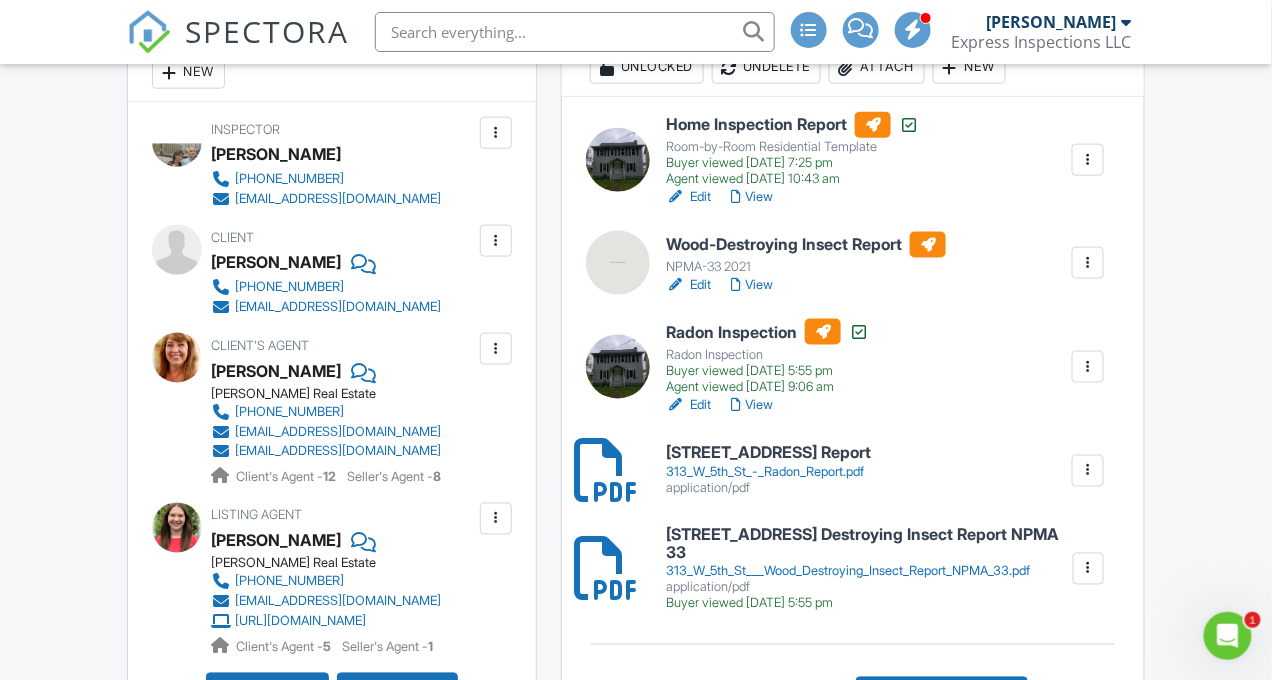 click on "[STREET_ADDRESS] Destroying Insect Report NPMA 33" at bounding box center (868, 544) 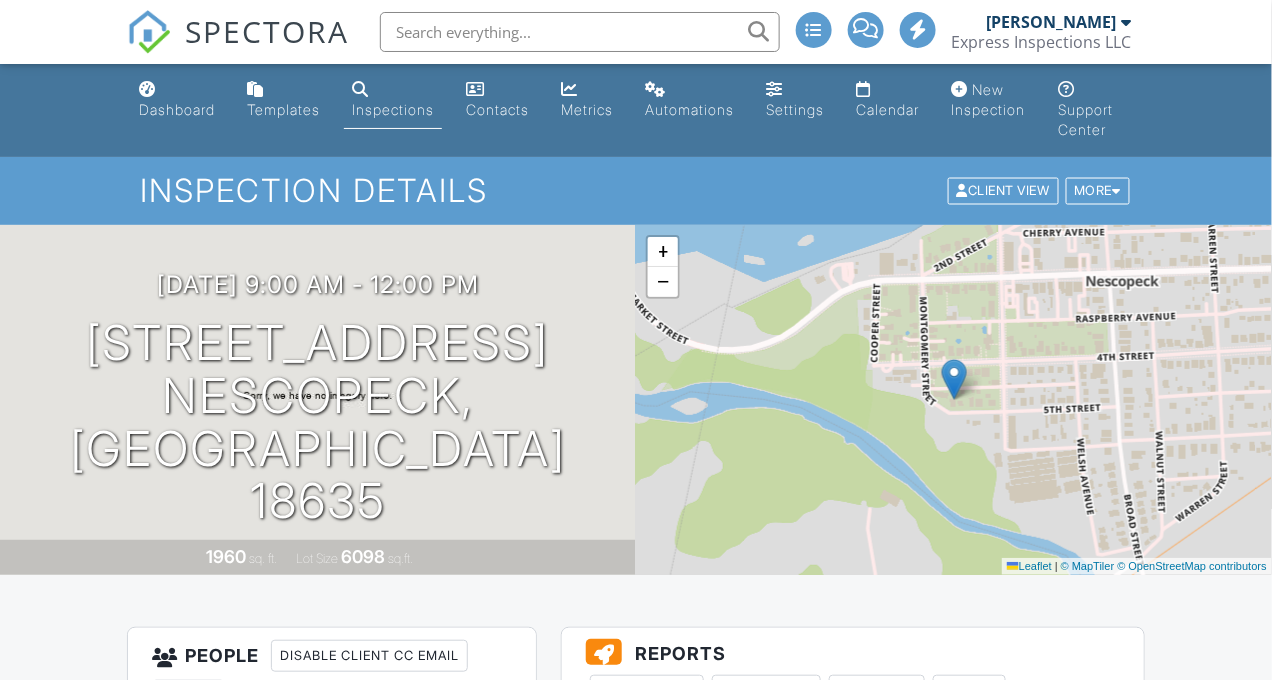 scroll, scrollTop: 503, scrollLeft: 0, axis: vertical 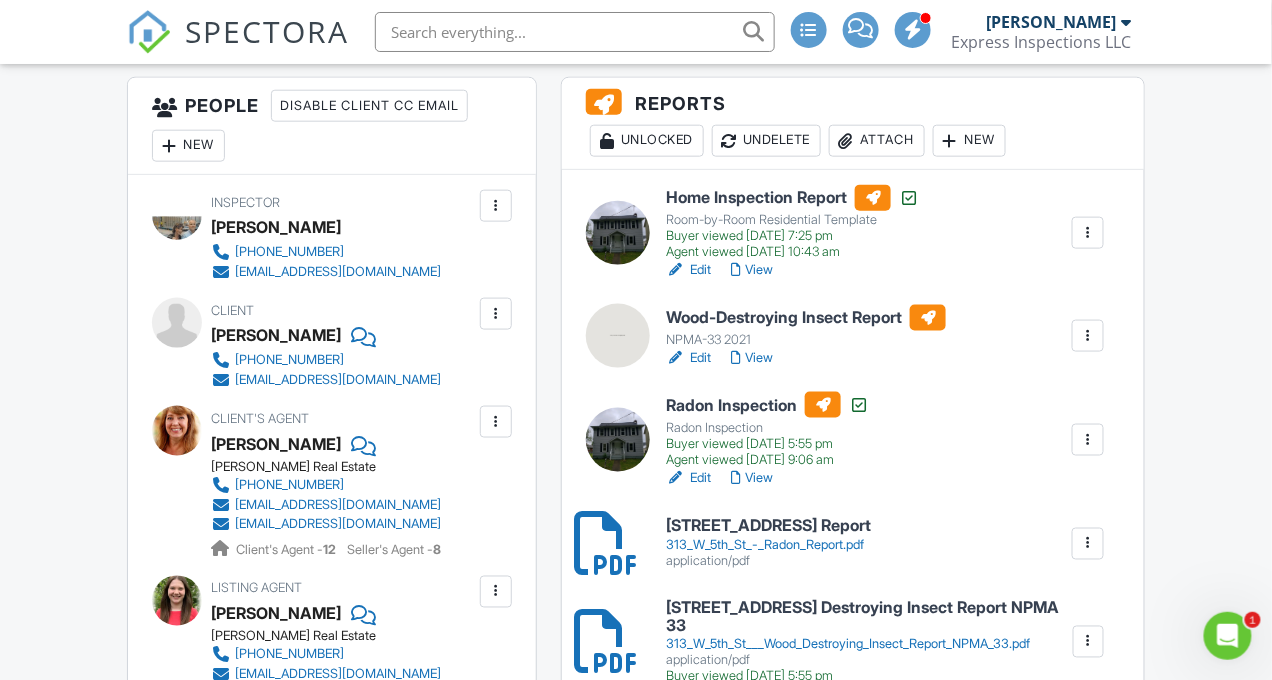click at bounding box center (1088, 336) 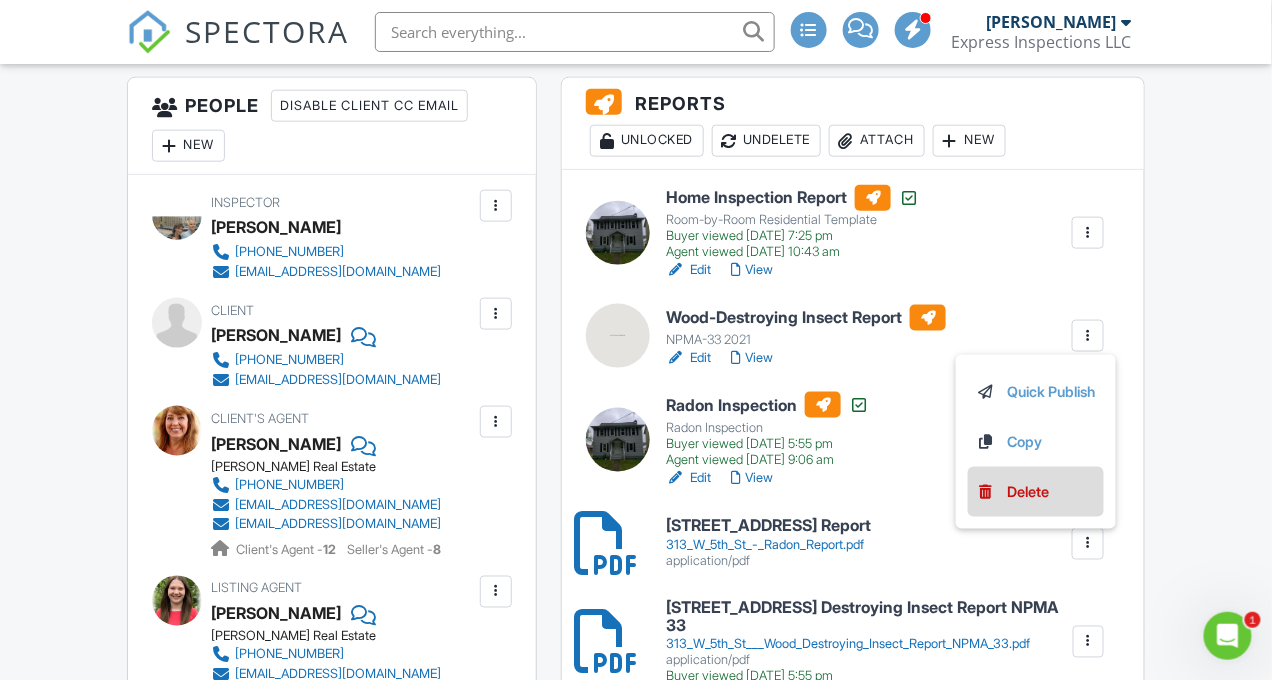 click on "Delete" at bounding box center (1029, 492) 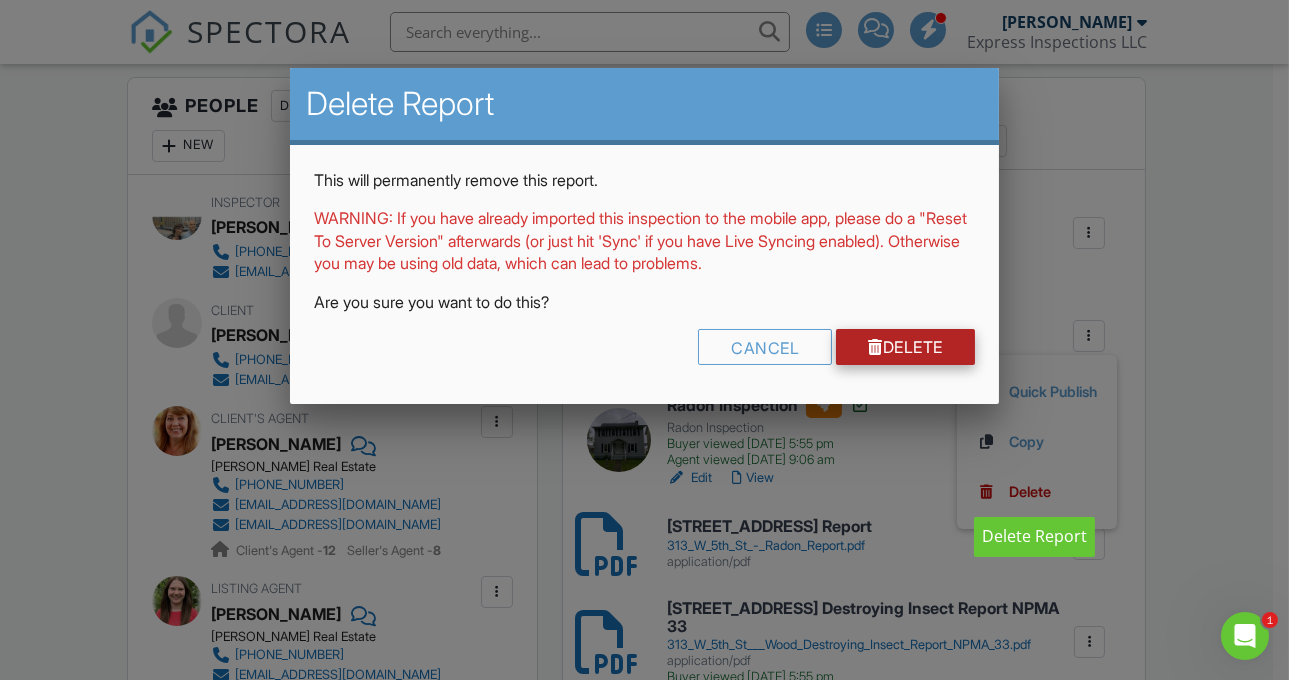 click on "Delete" at bounding box center (905, 347) 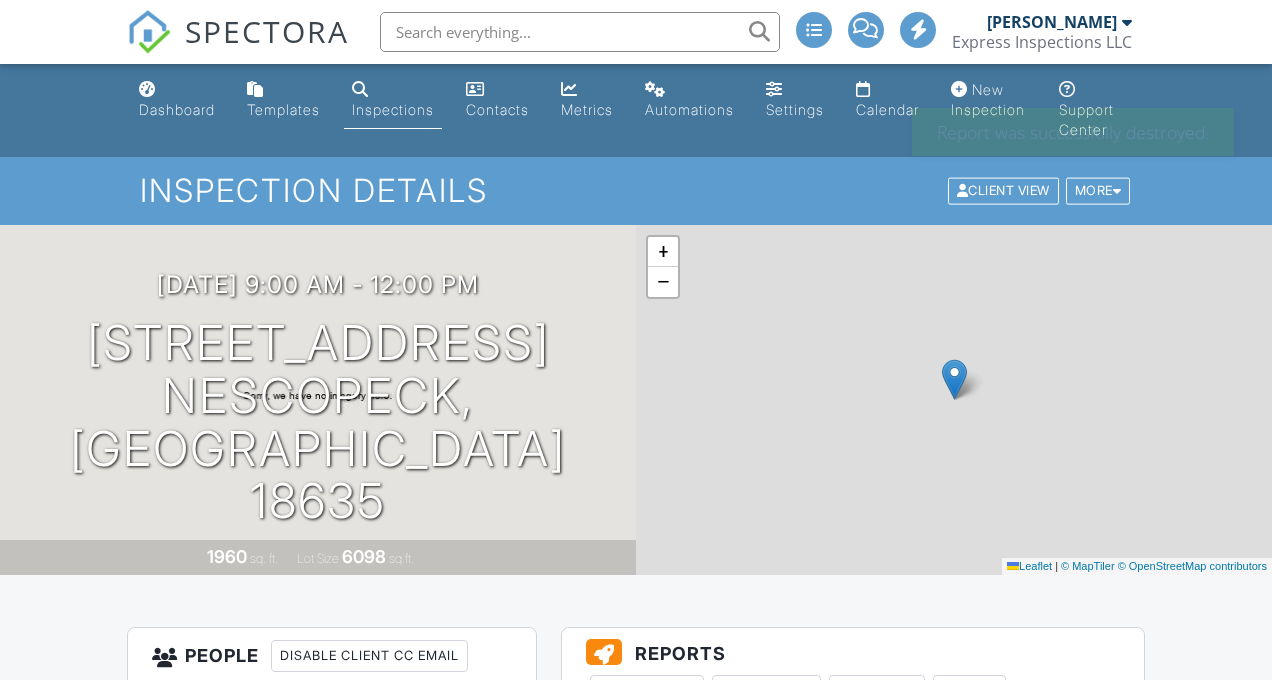 scroll, scrollTop: 0, scrollLeft: 0, axis: both 